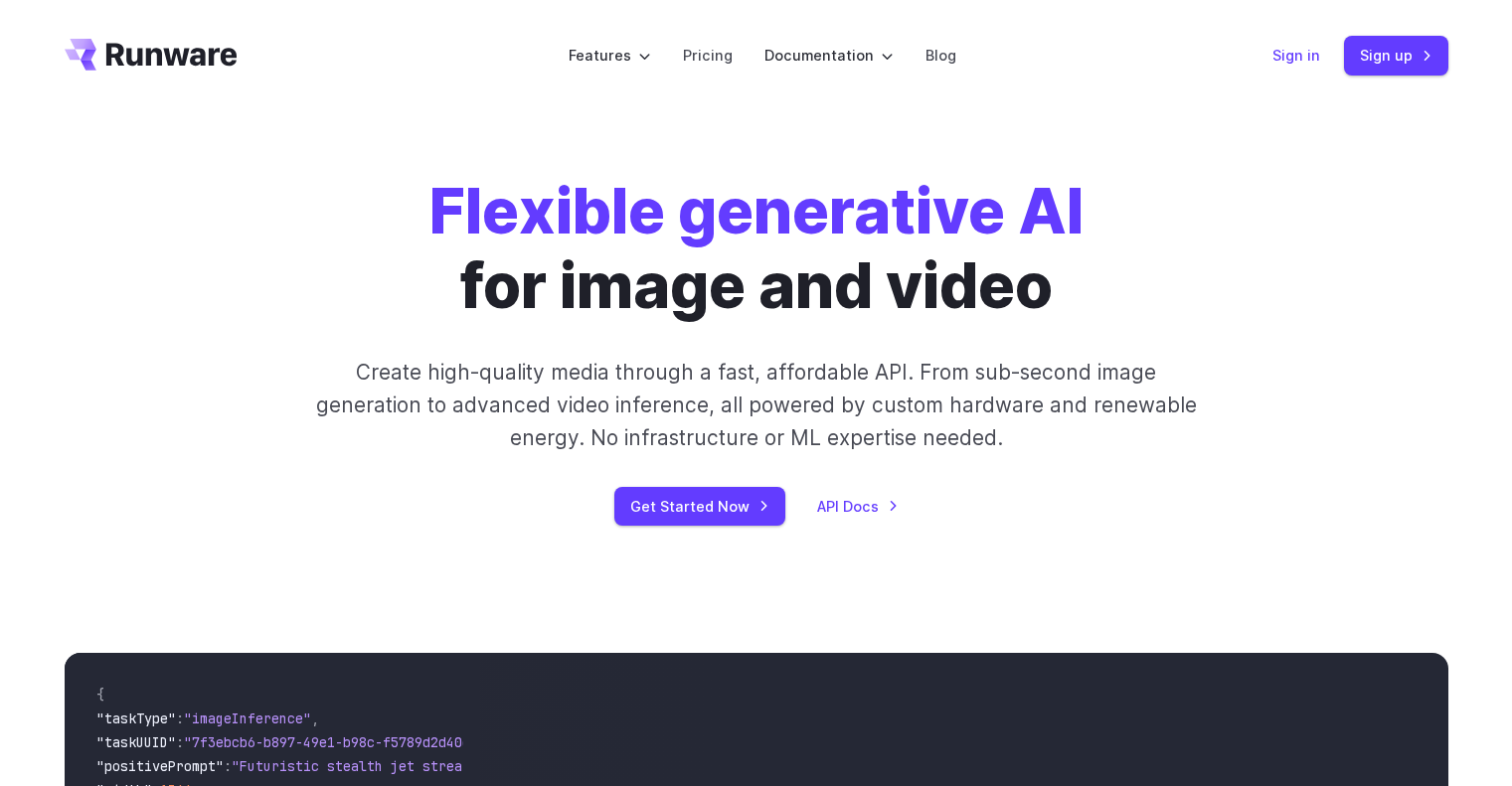 scroll, scrollTop: 0, scrollLeft: 0, axis: both 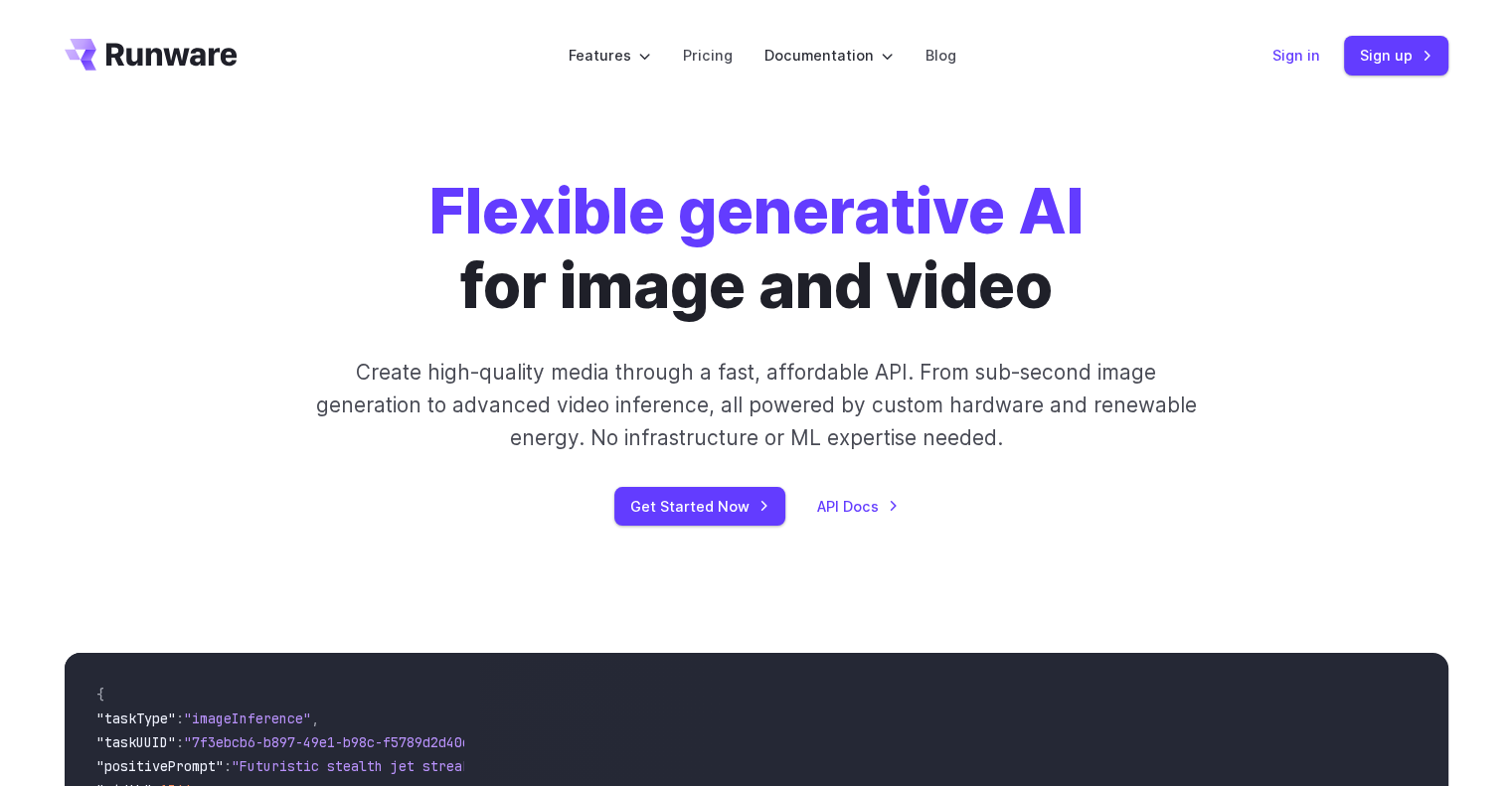 click on "Sign in" at bounding box center [1296, 55] 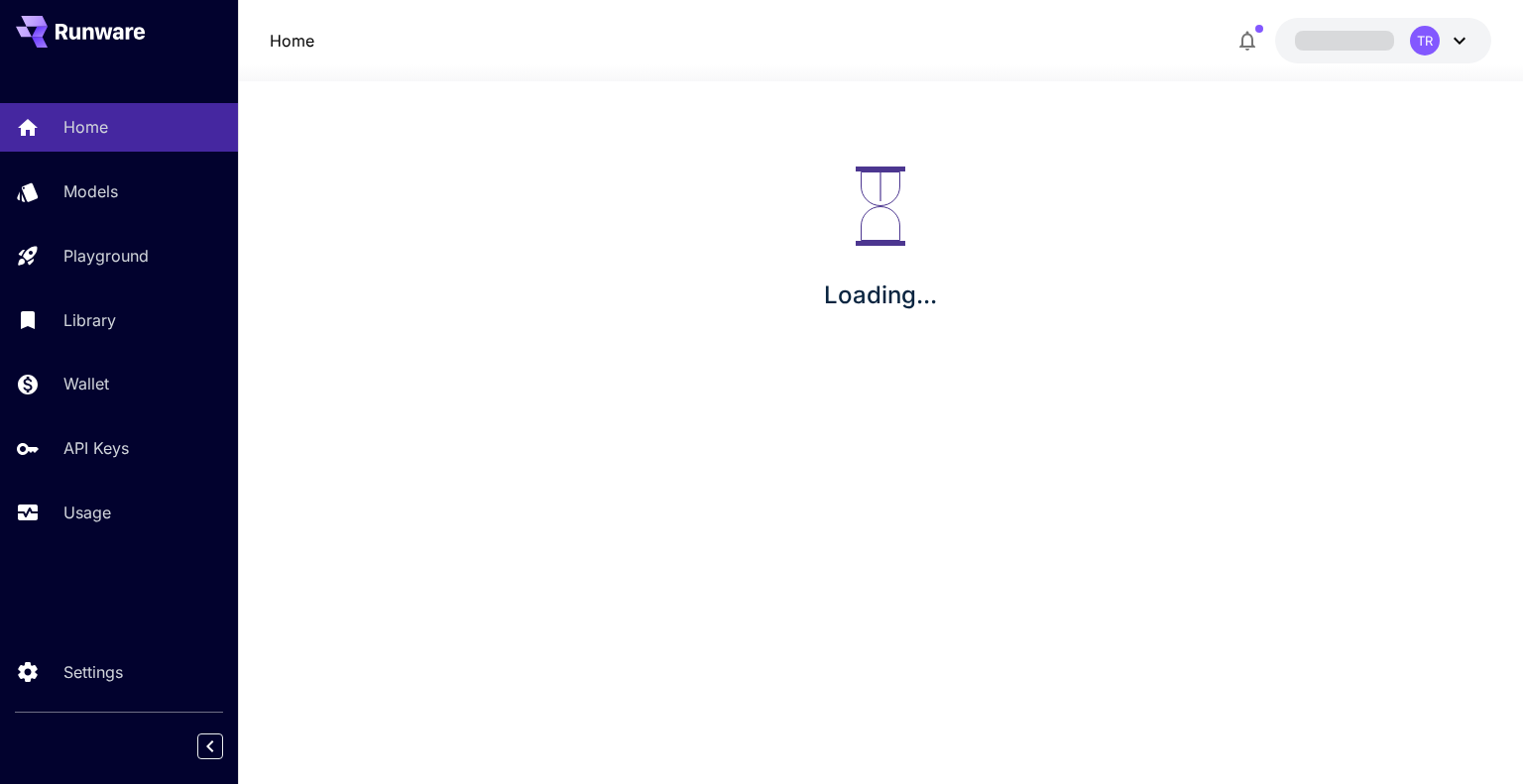 scroll, scrollTop: 0, scrollLeft: 0, axis: both 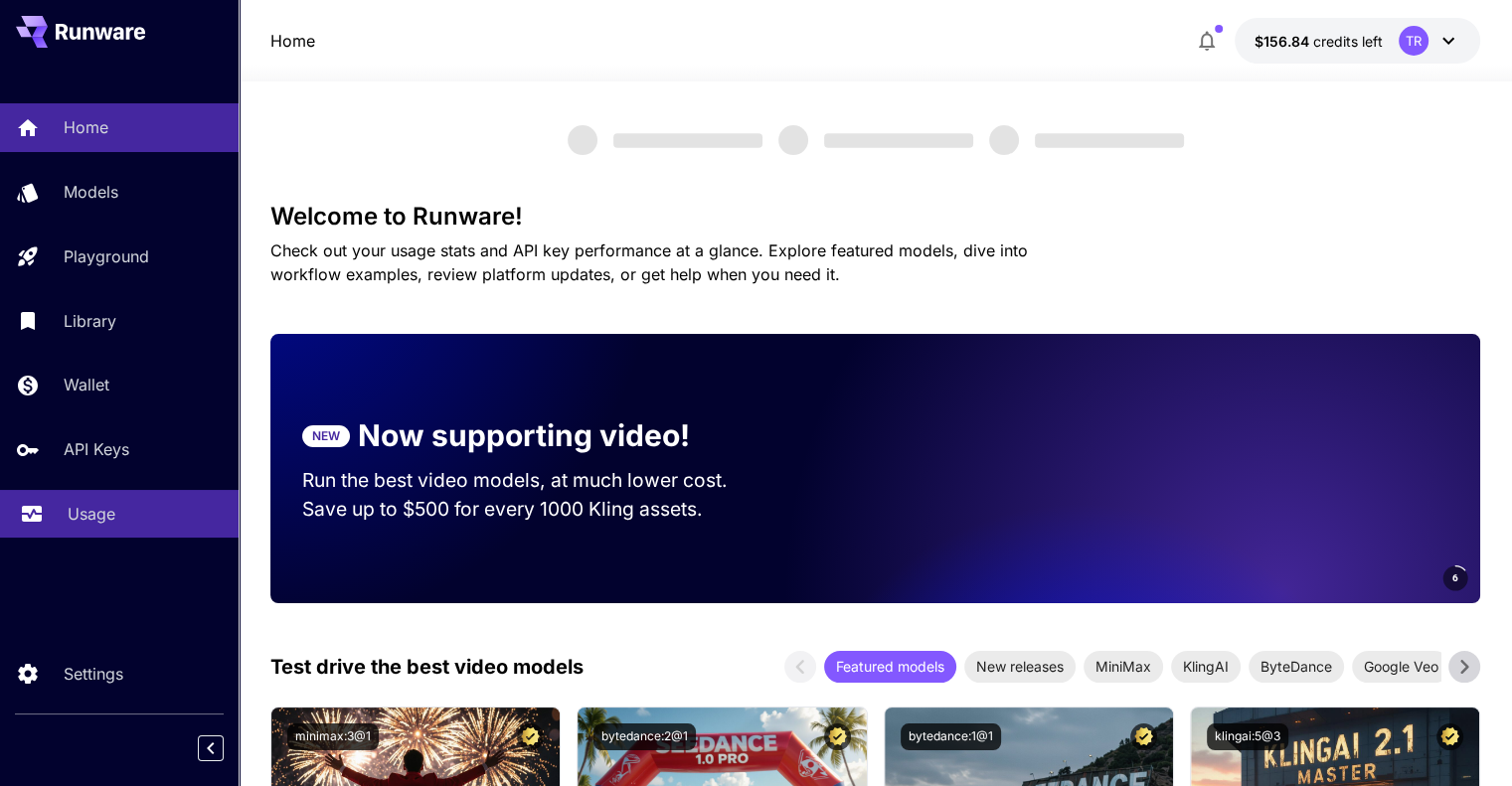 click on "Usage" at bounding box center [119, 514] 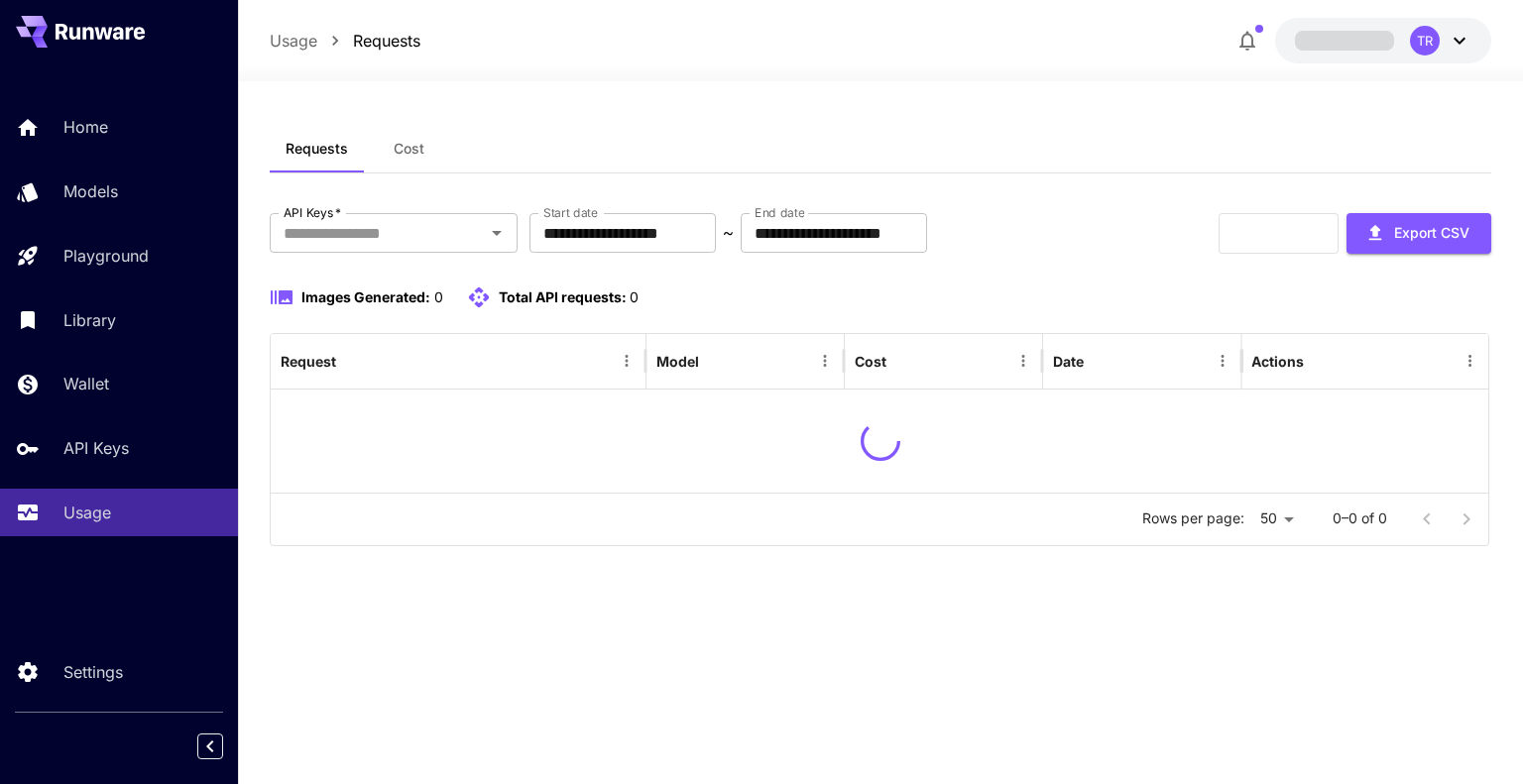 scroll, scrollTop: 0, scrollLeft: 0, axis: both 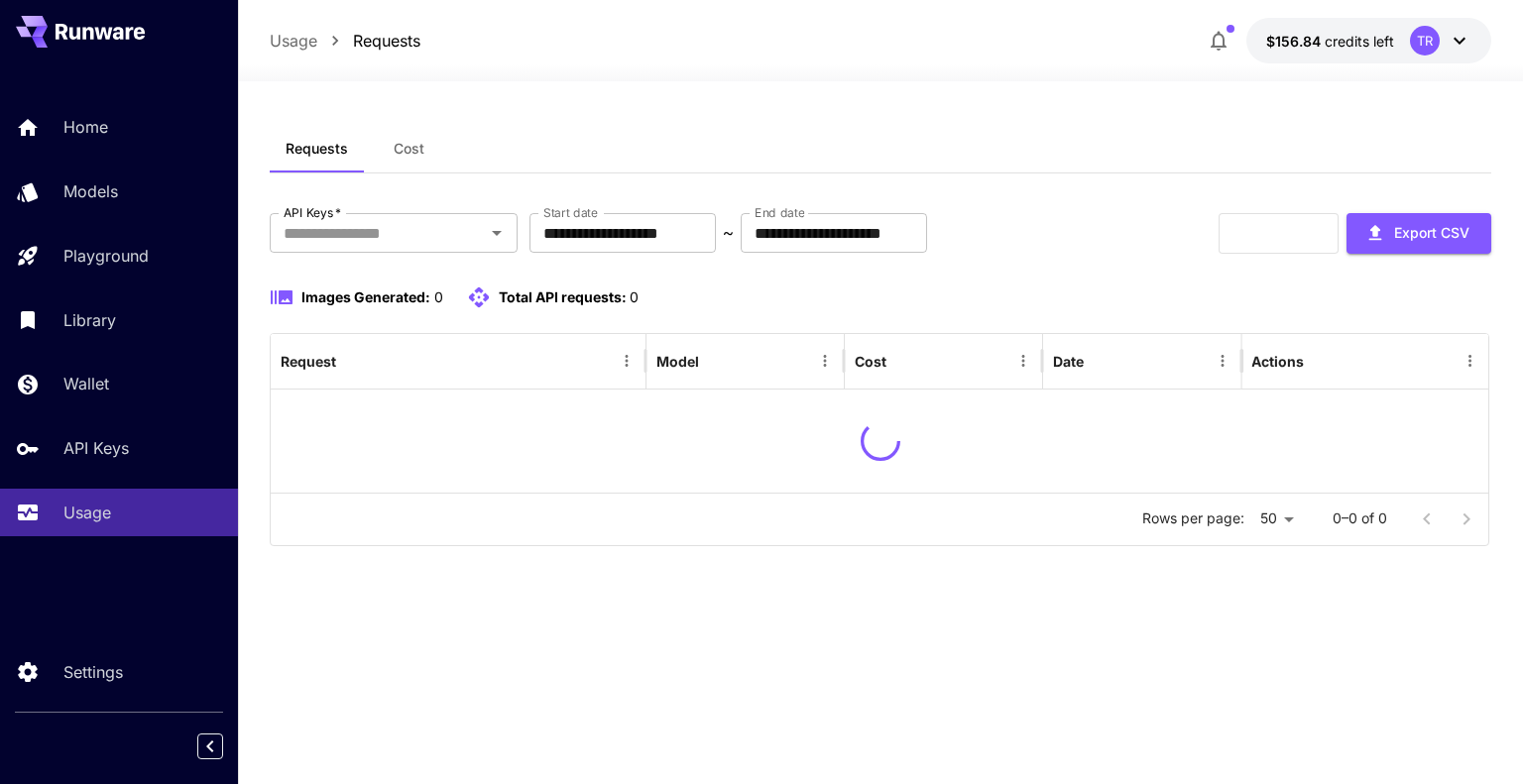 click on "Cost" at bounding box center (409, 149) 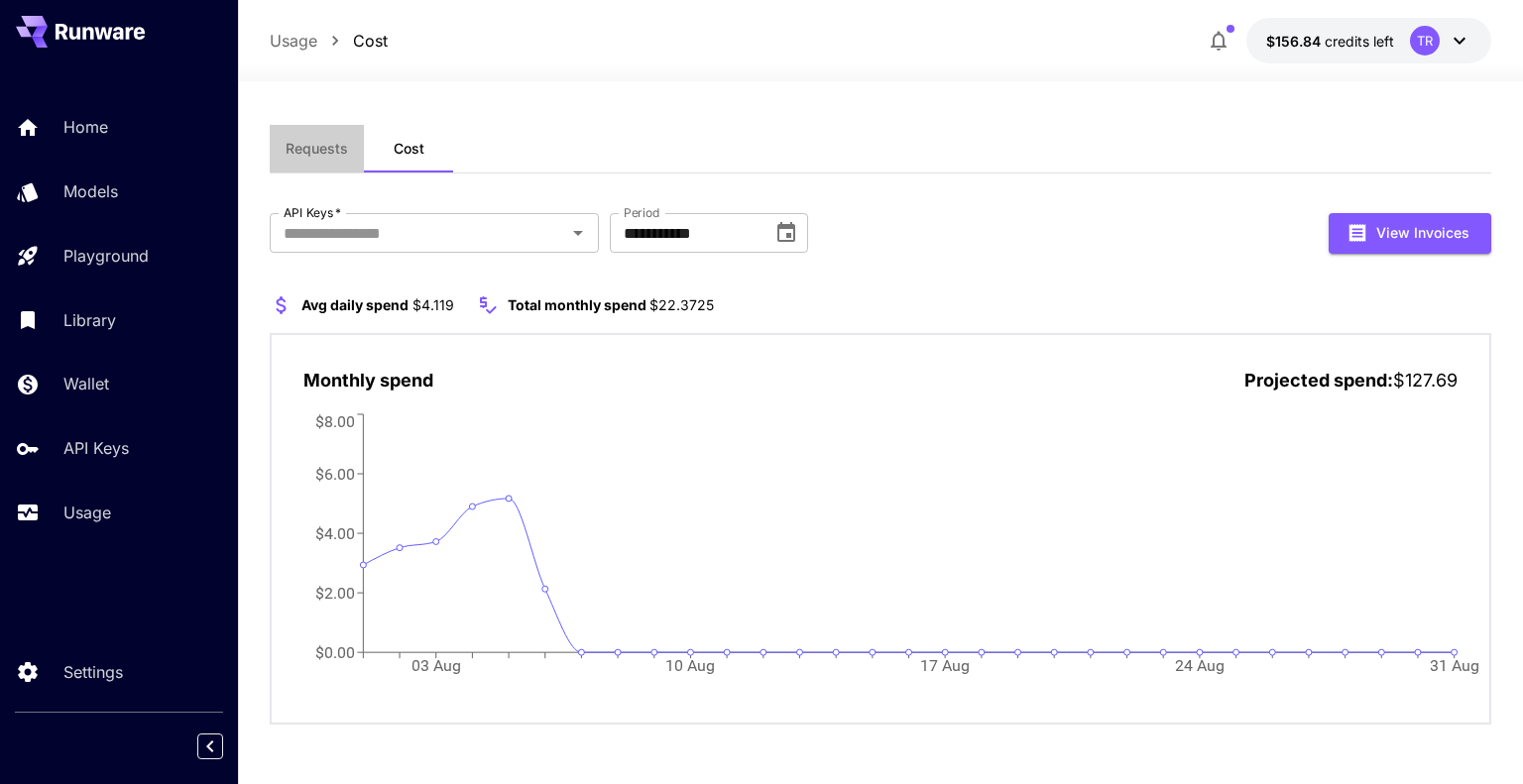 click on "Requests" at bounding box center [316, 149] 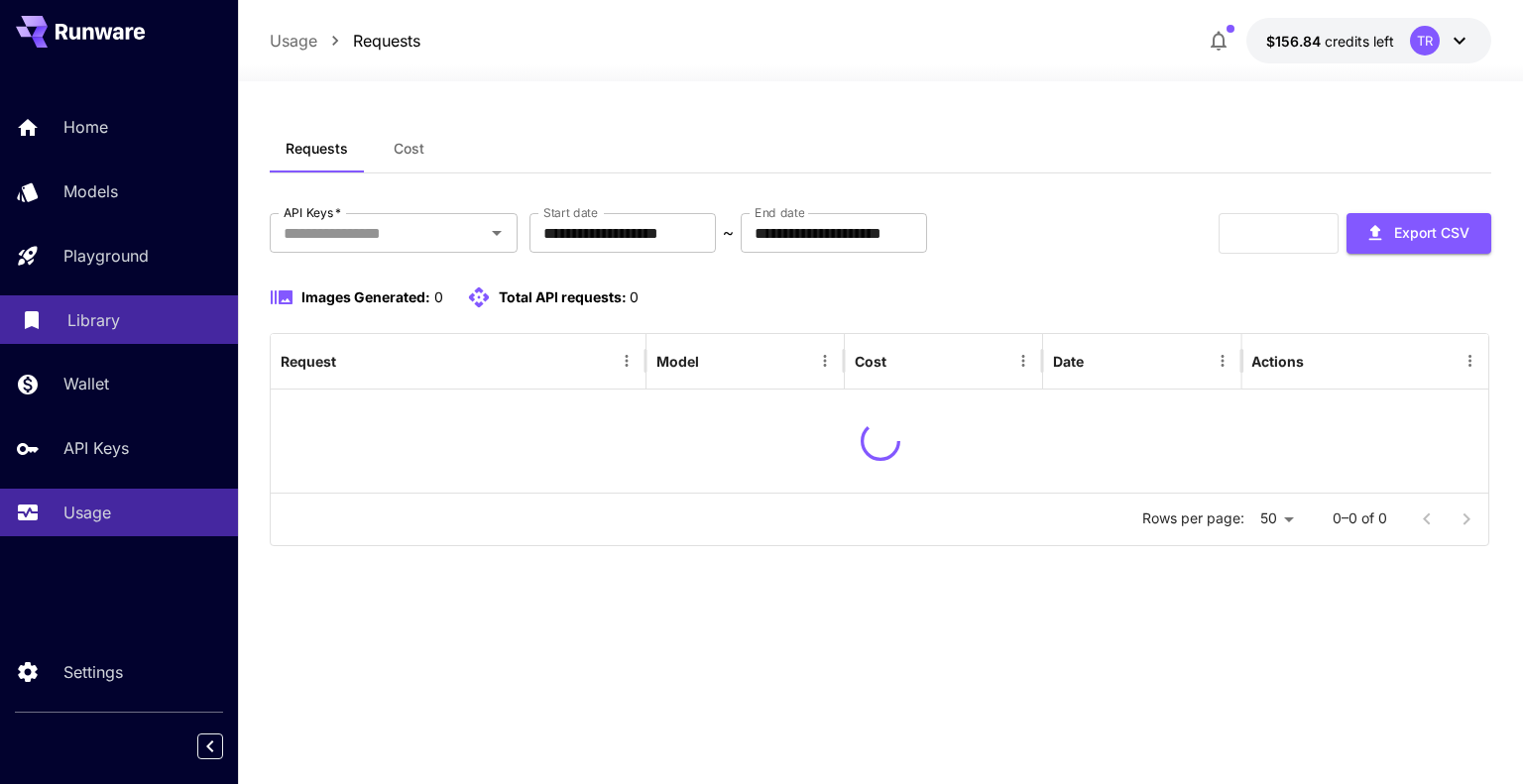 click on "Library" at bounding box center [145, 320] 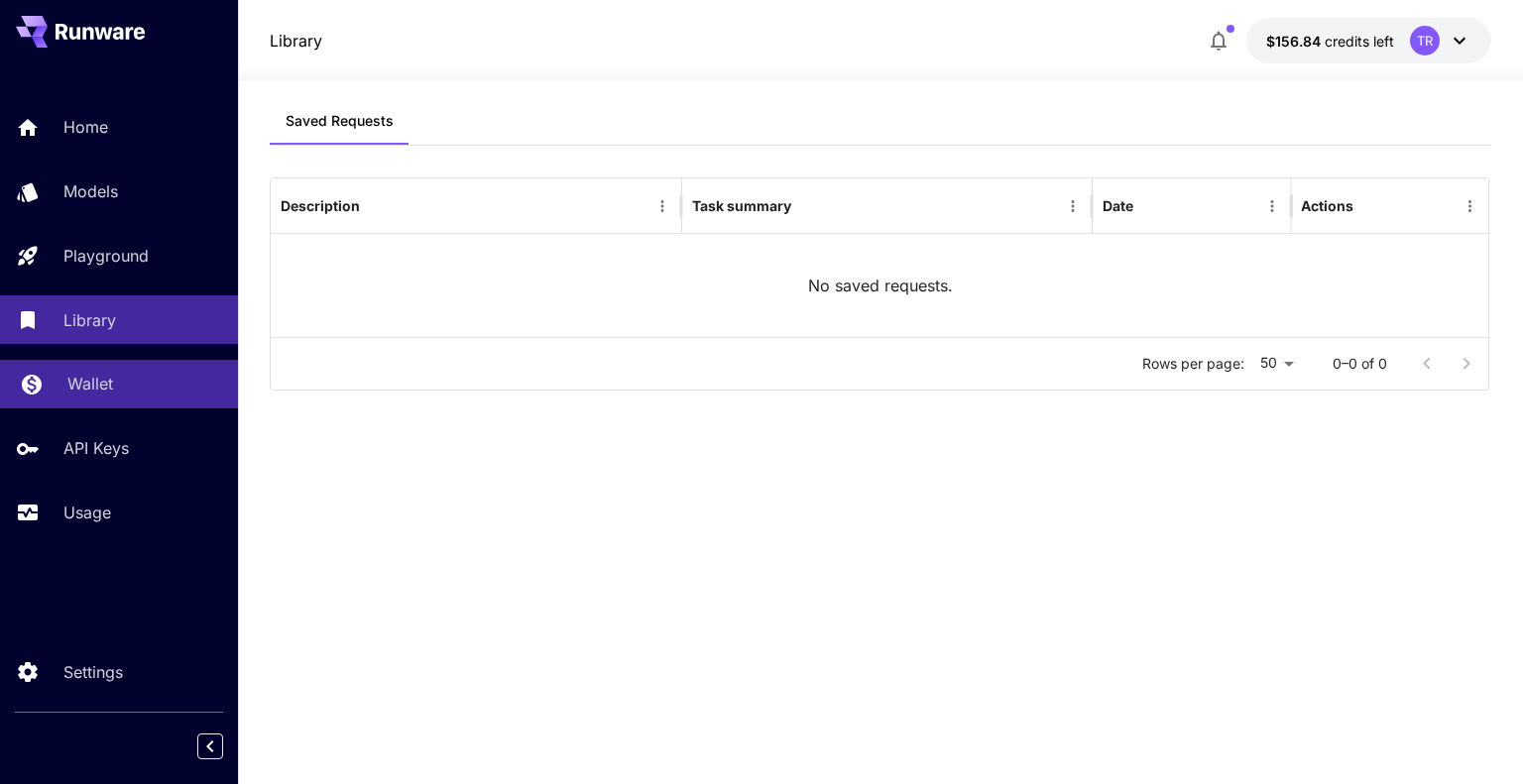 click on "Wallet" at bounding box center [119, 384] 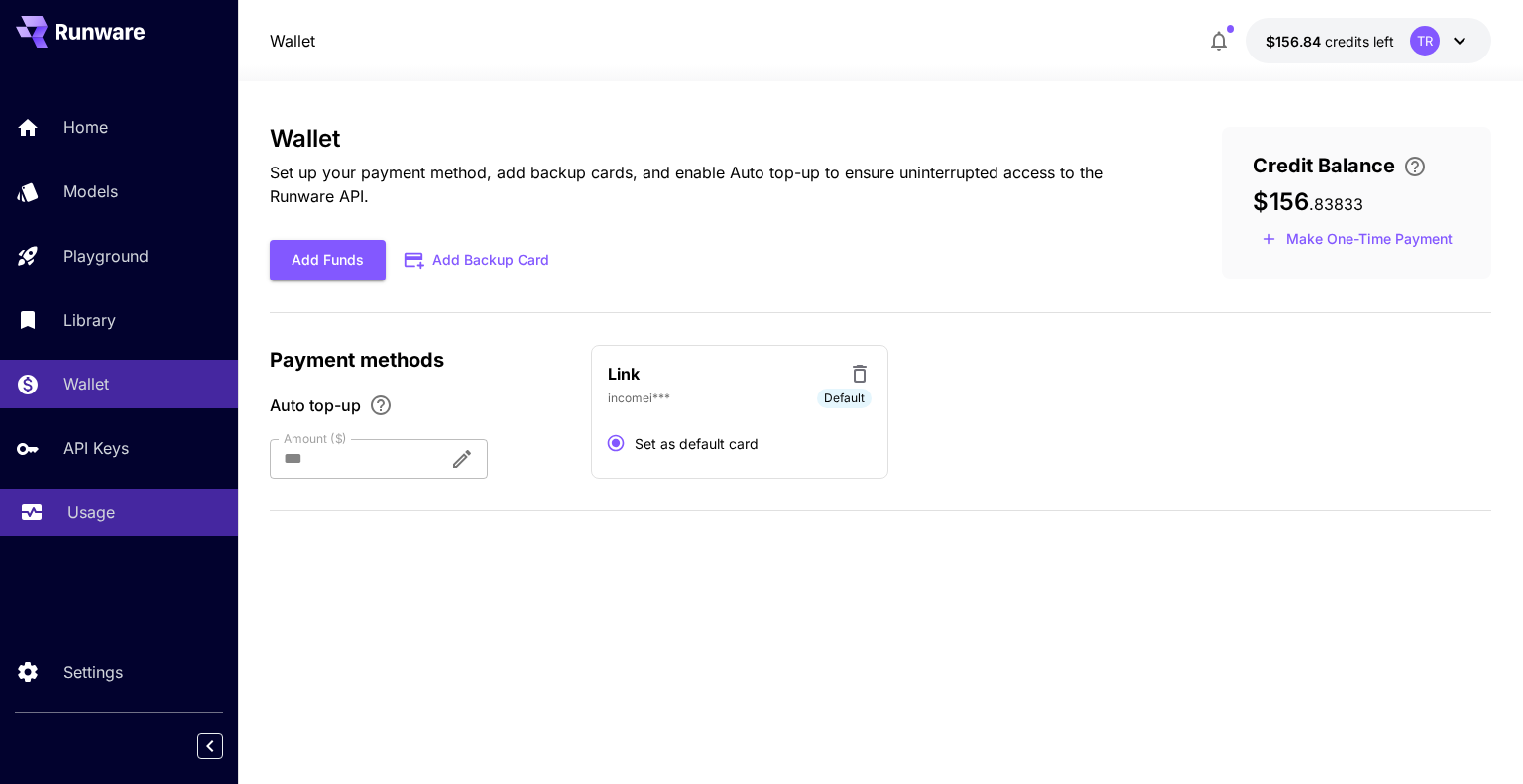 click on "Usage" at bounding box center (145, 512) 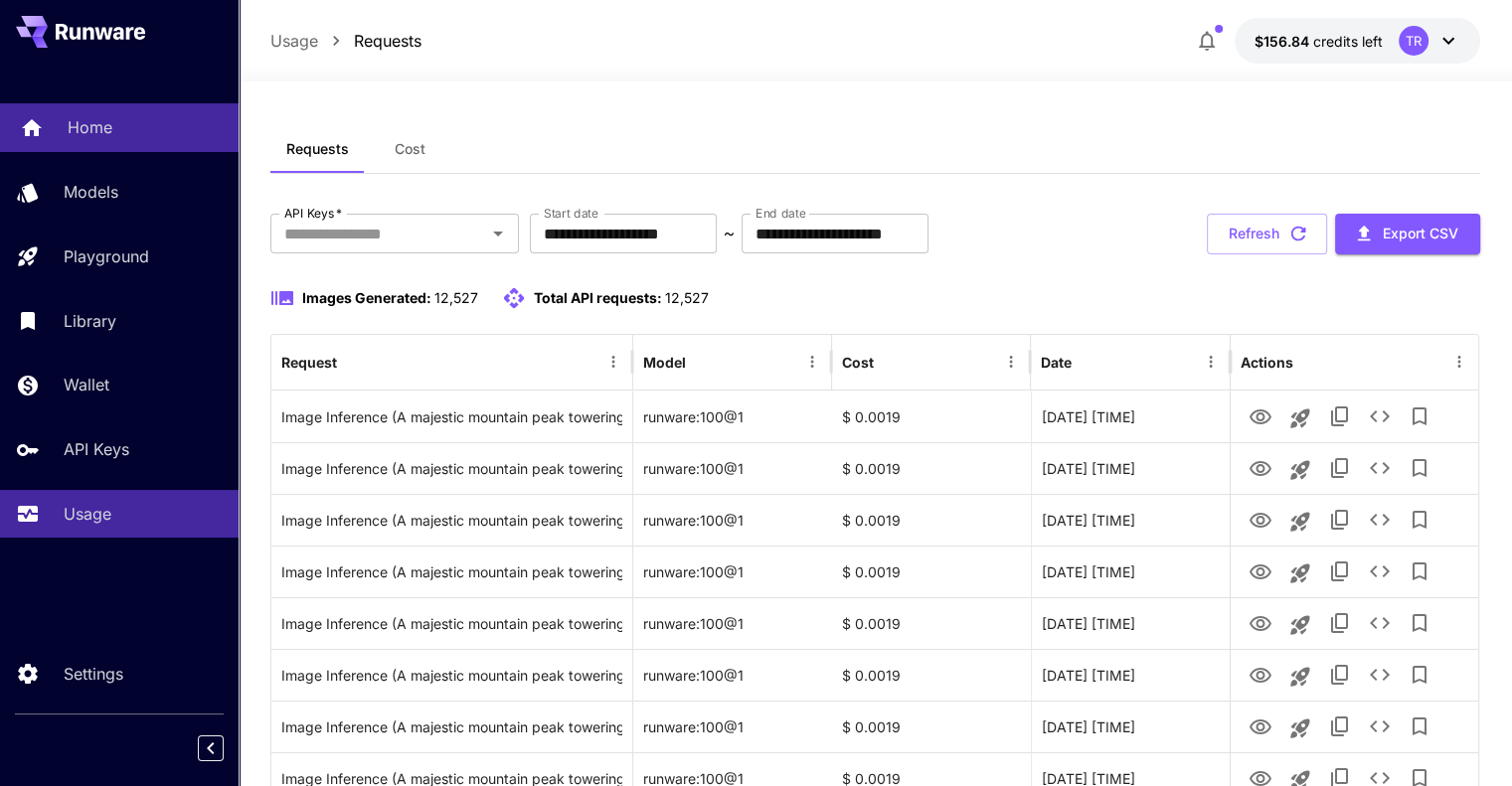 click on "Home" at bounding box center (145, 127) 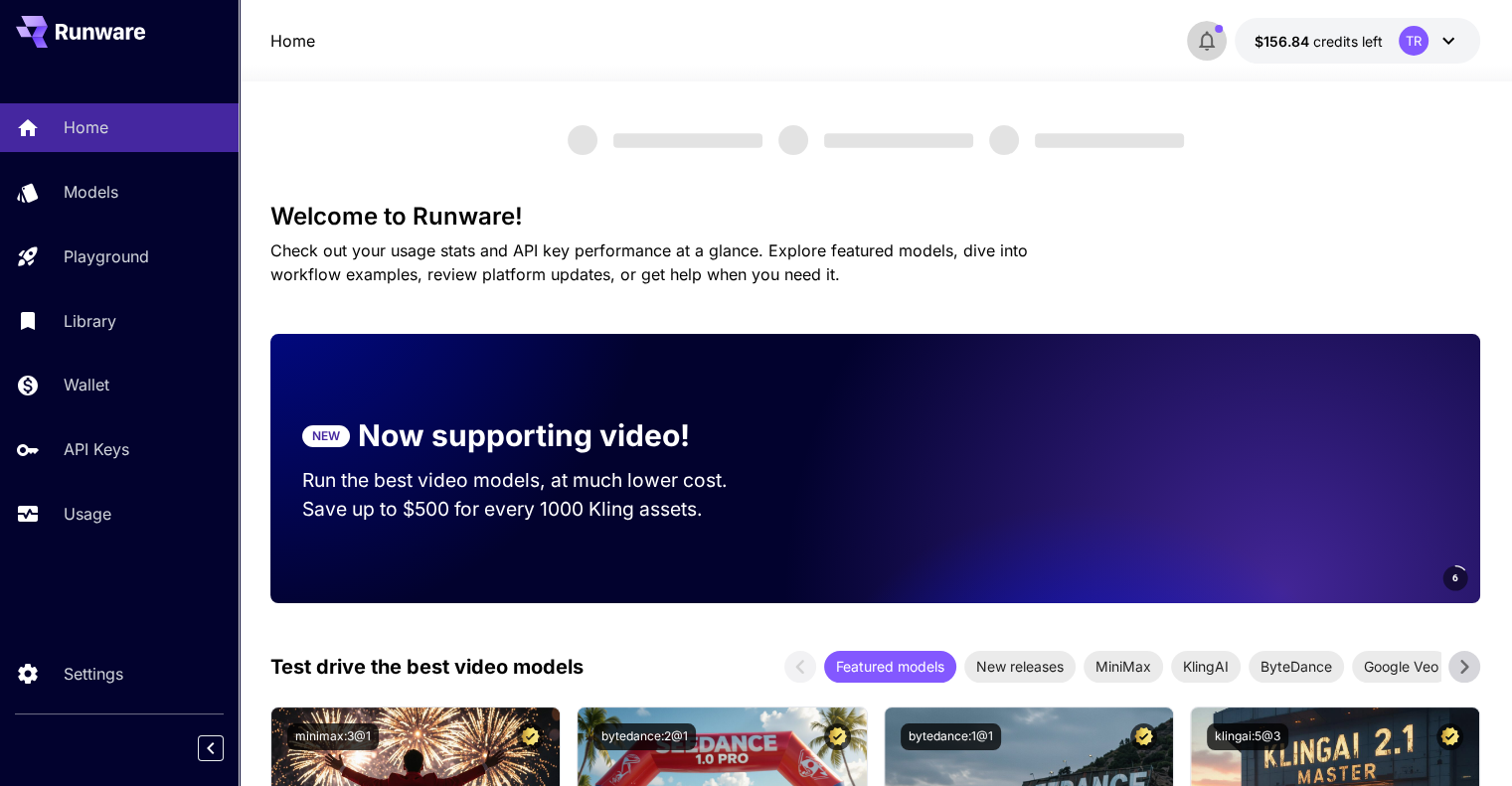 click 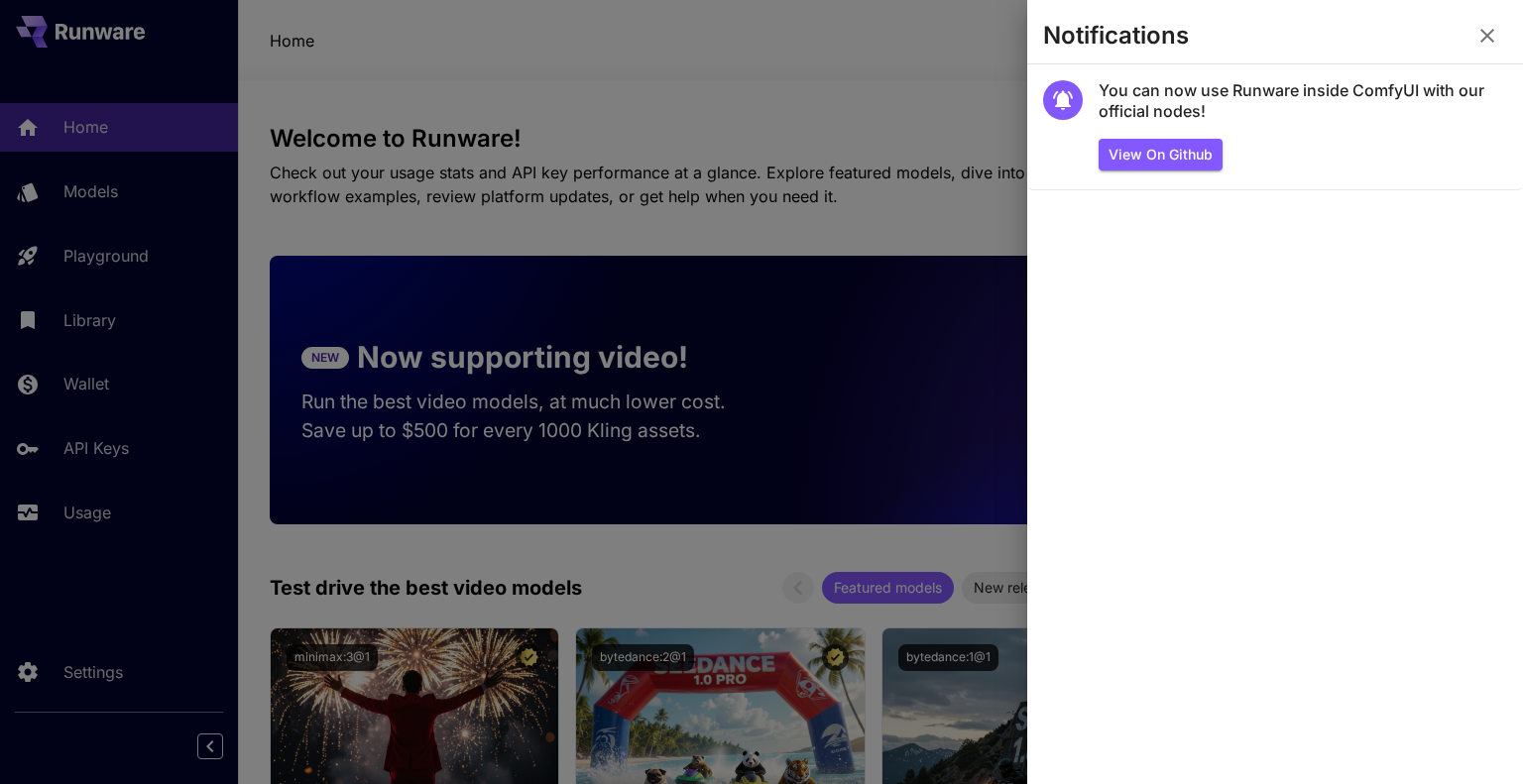 click at bounding box center [762, 392] 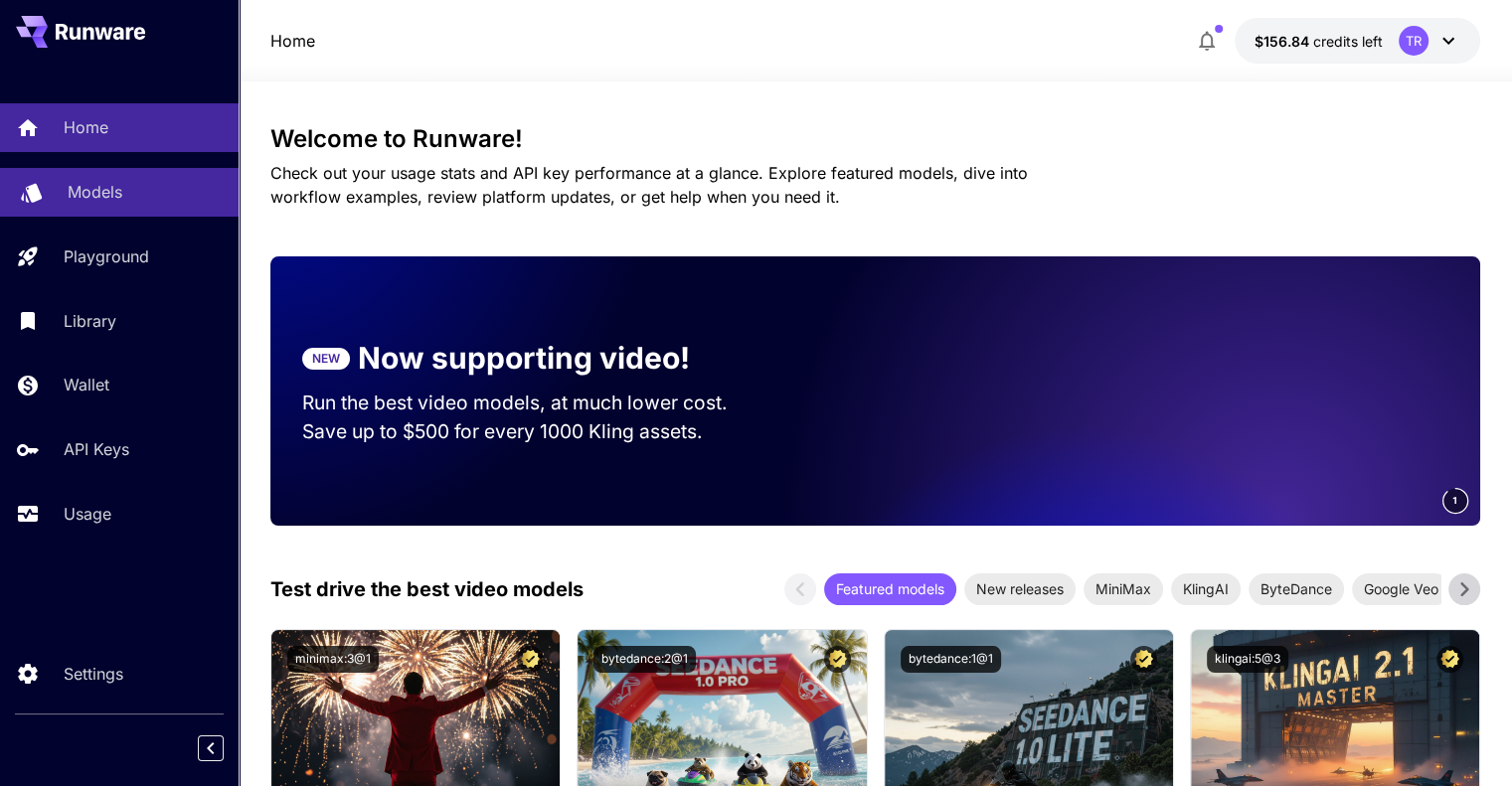 click on "Models" at bounding box center (94, 192) 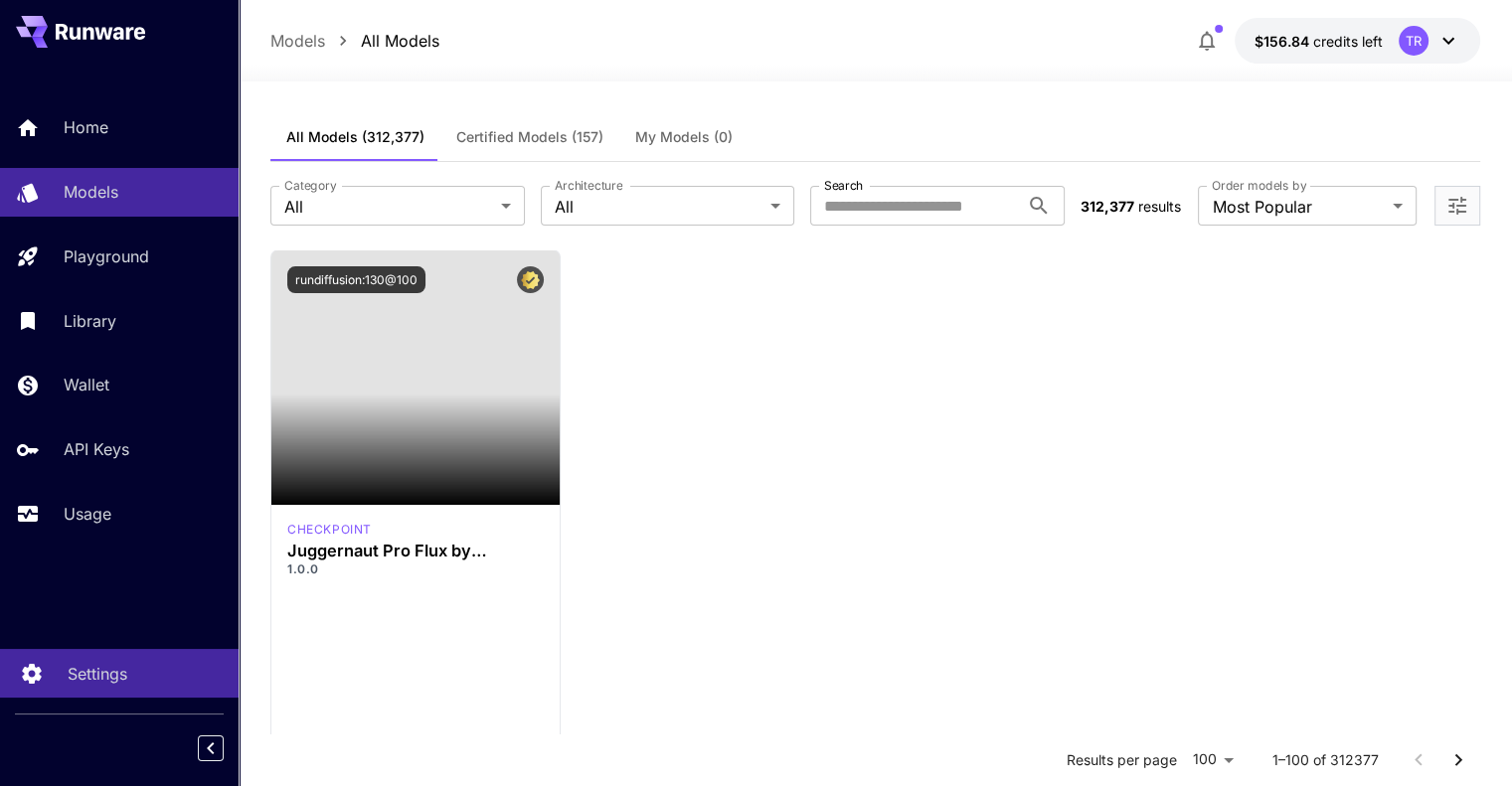 click on "Settings" at bounding box center (145, 674) 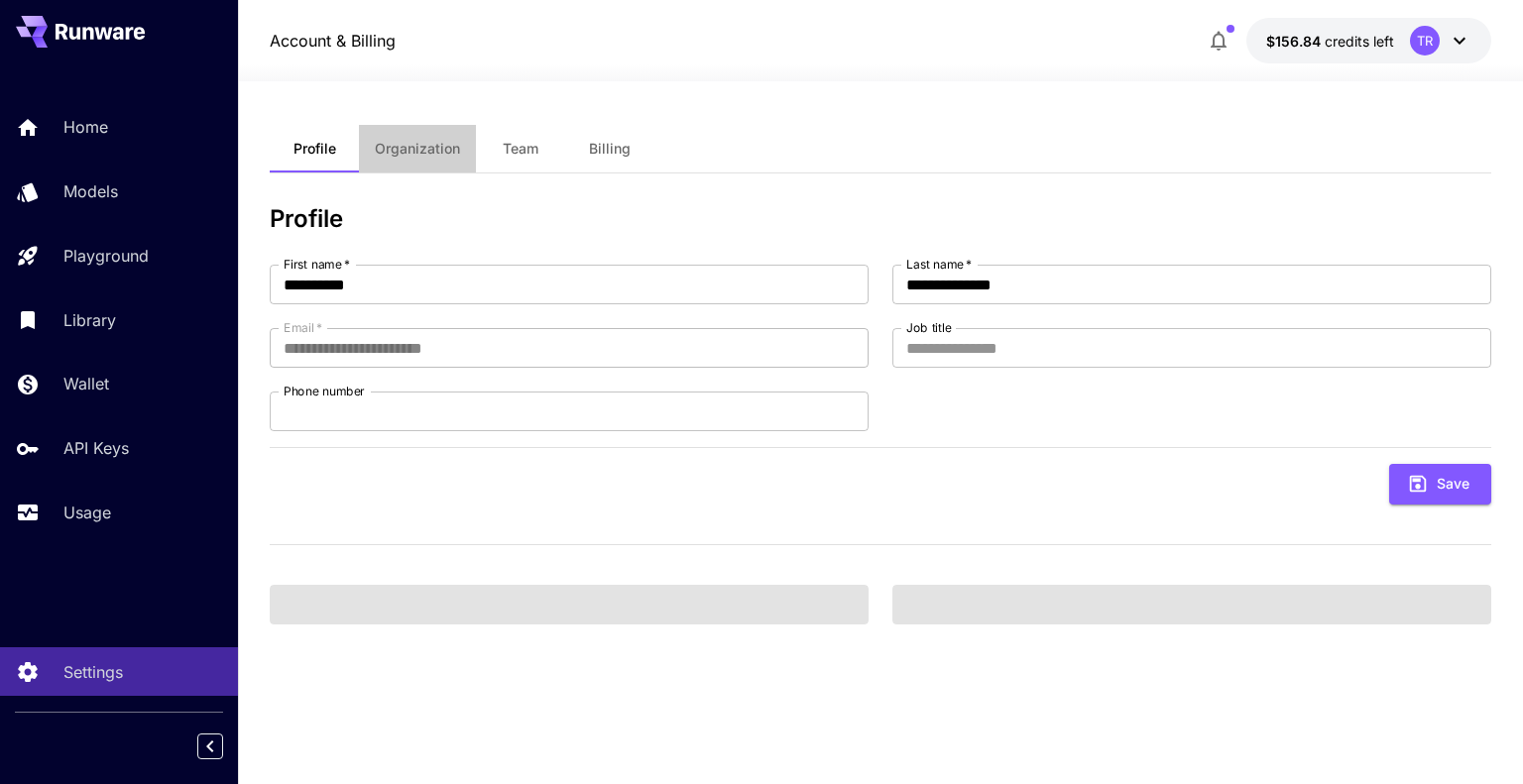 click on "Organization" at bounding box center [417, 149] 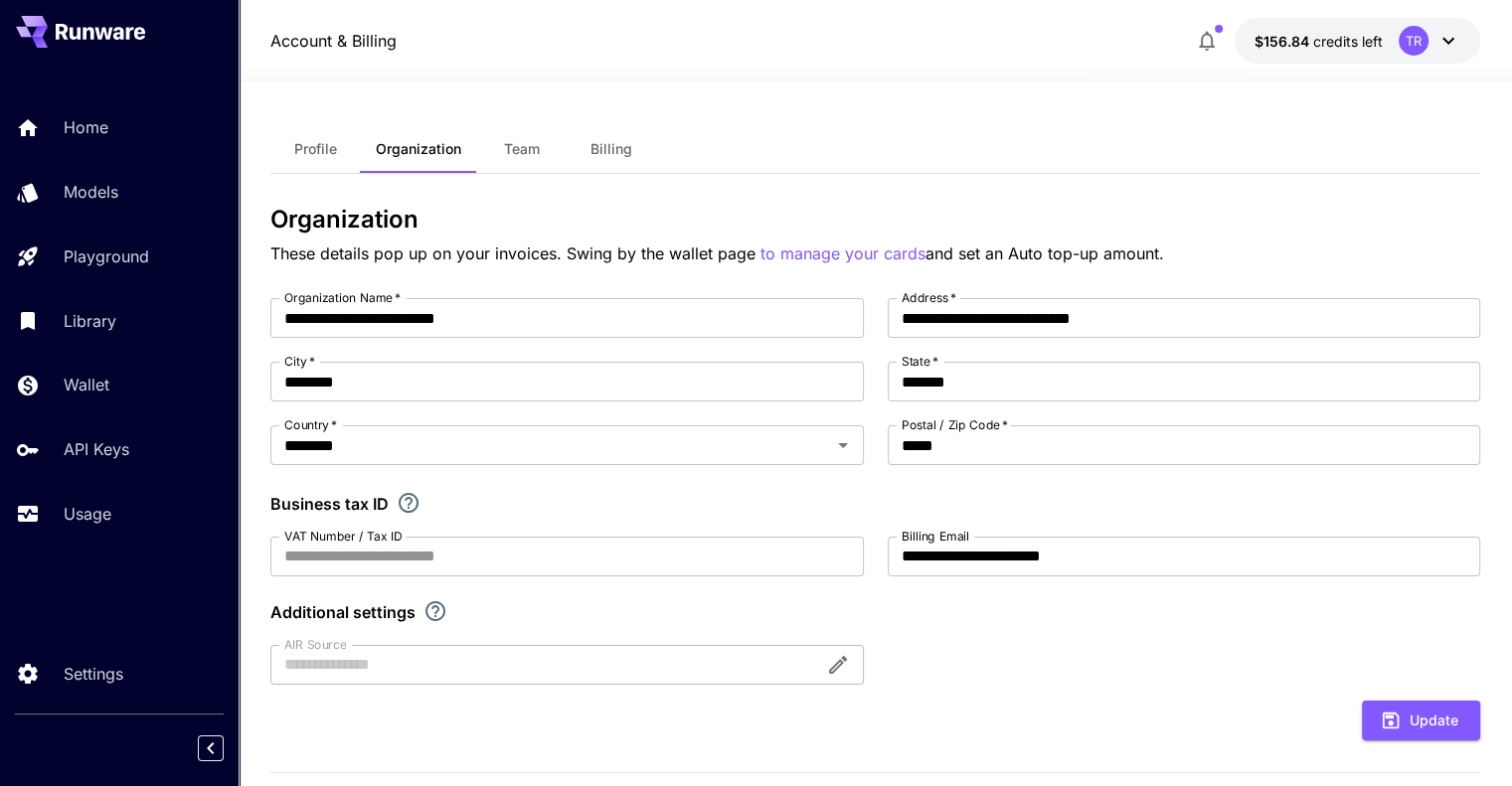 click on "Billing" at bounding box center (611, 149) 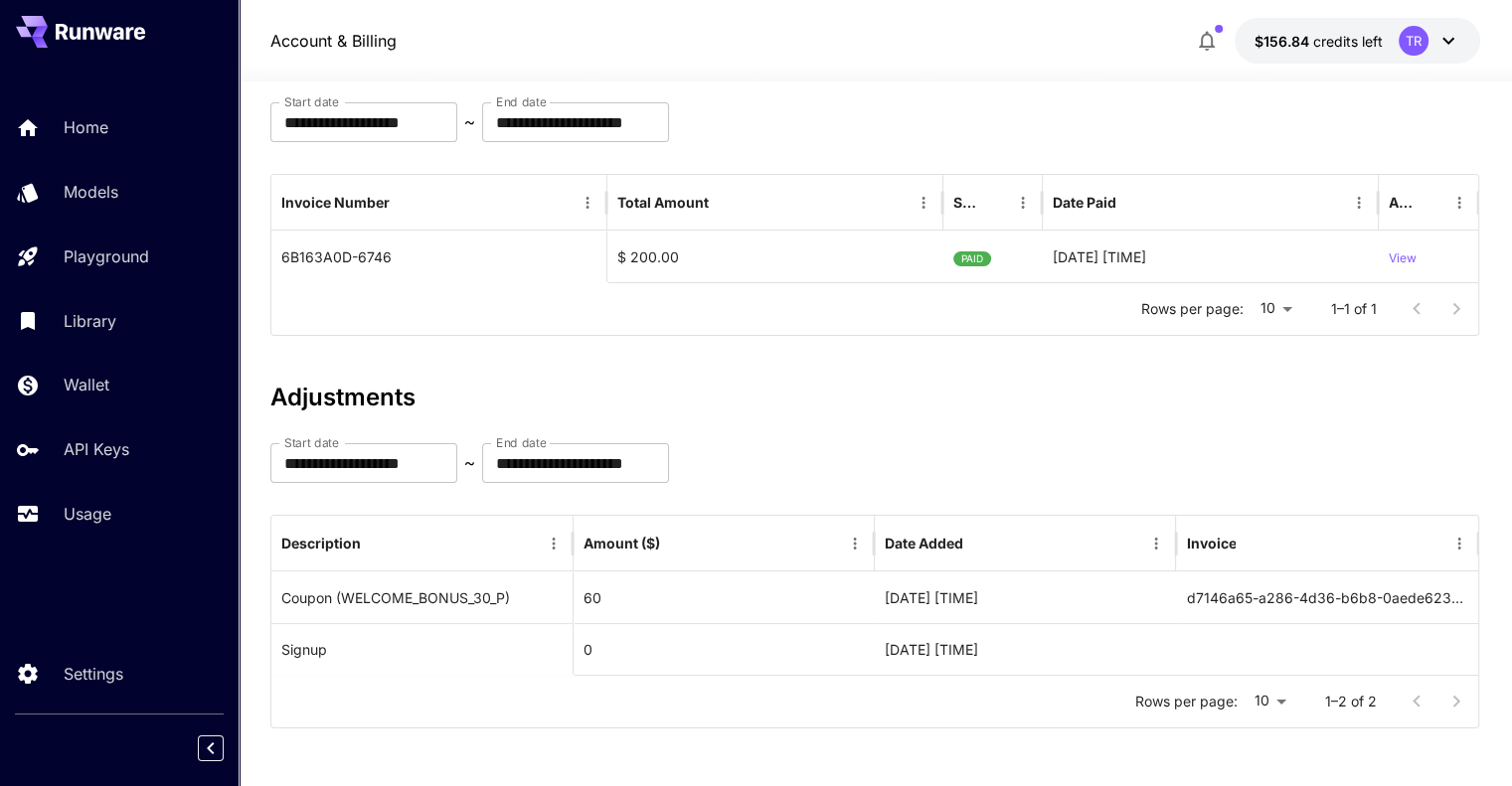 scroll, scrollTop: 163, scrollLeft: 0, axis: vertical 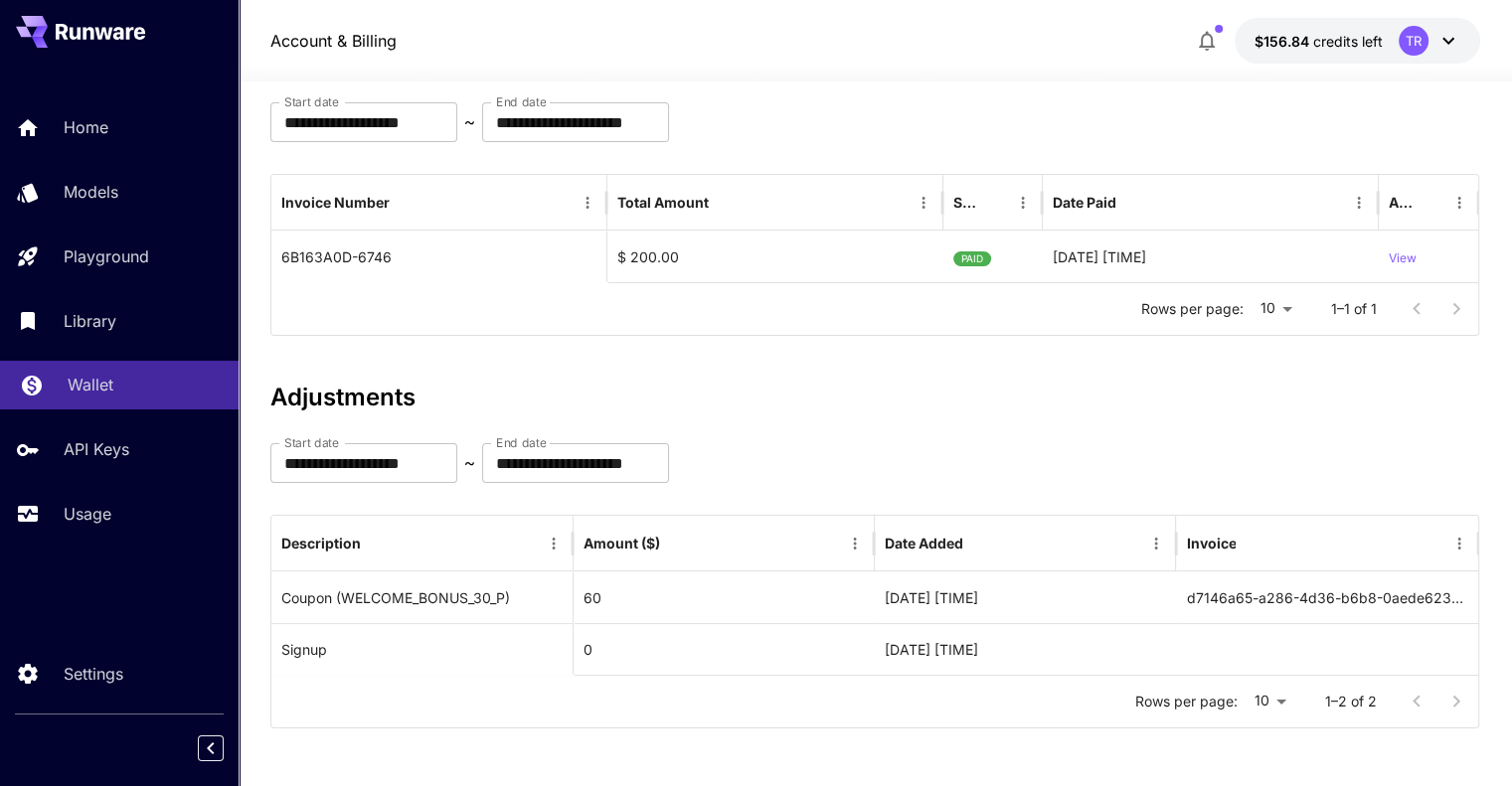 click on "Wallet" at bounding box center (145, 385) 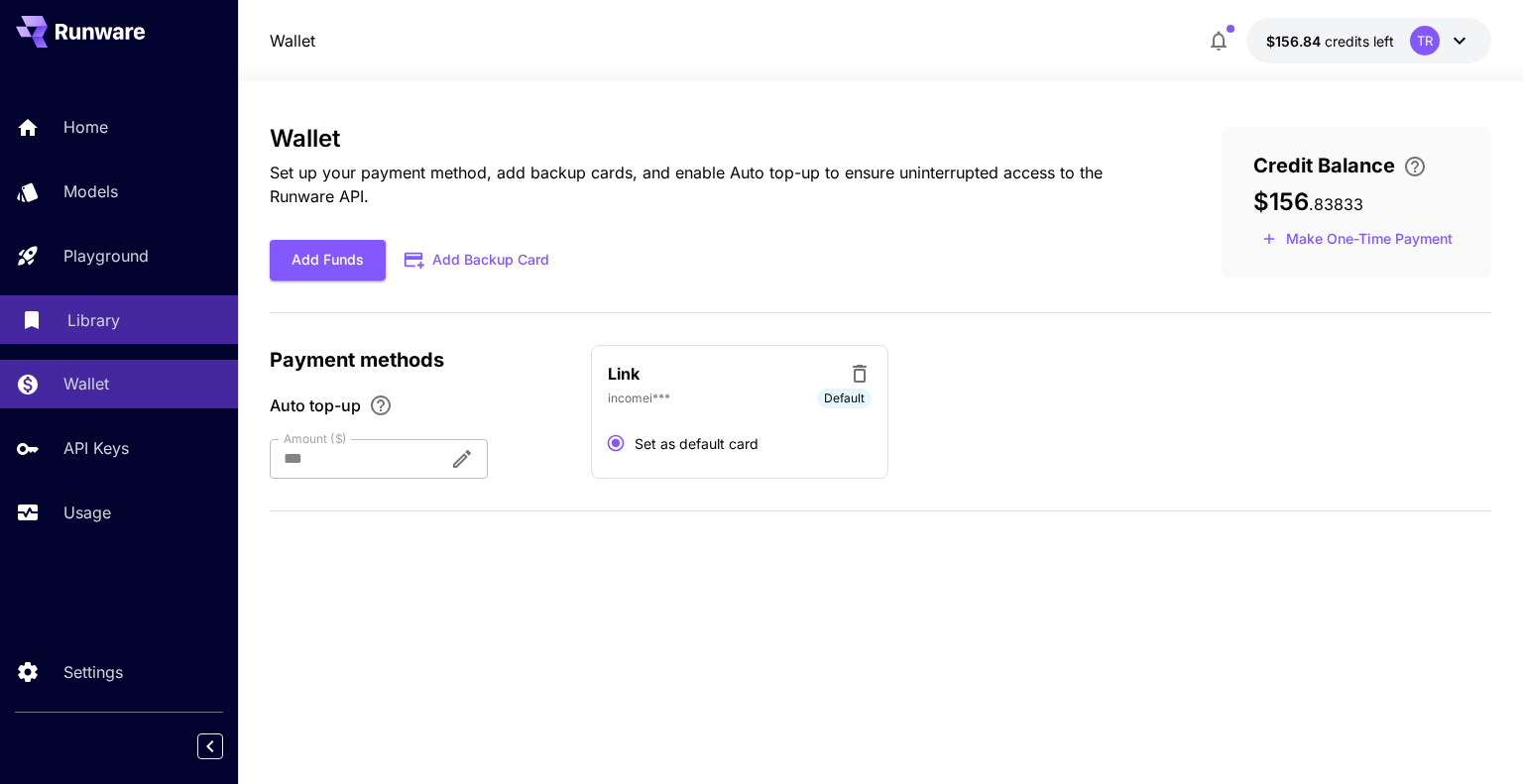 click on "Library" at bounding box center (93, 320) 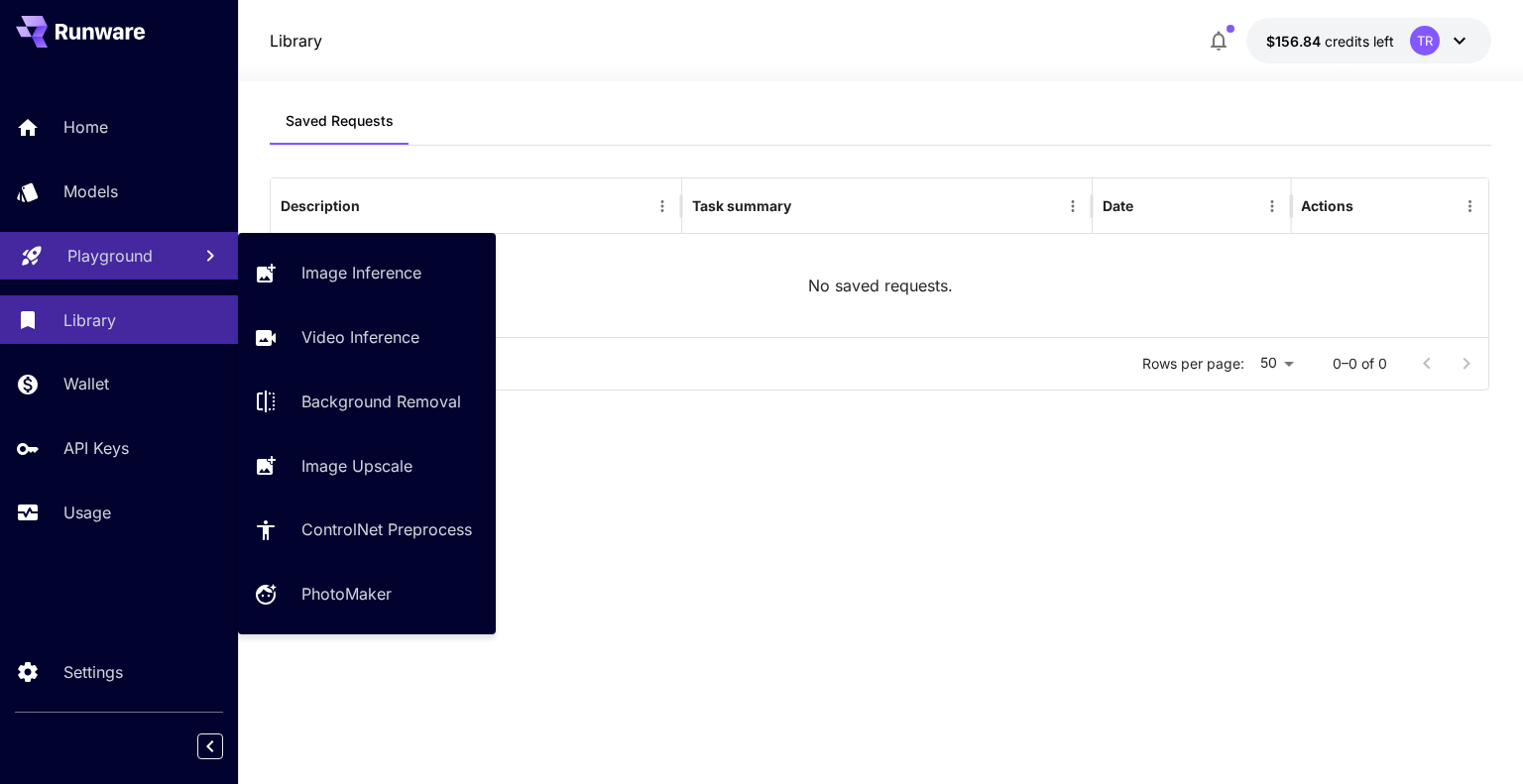 click on "Playground" at bounding box center [110, 256] 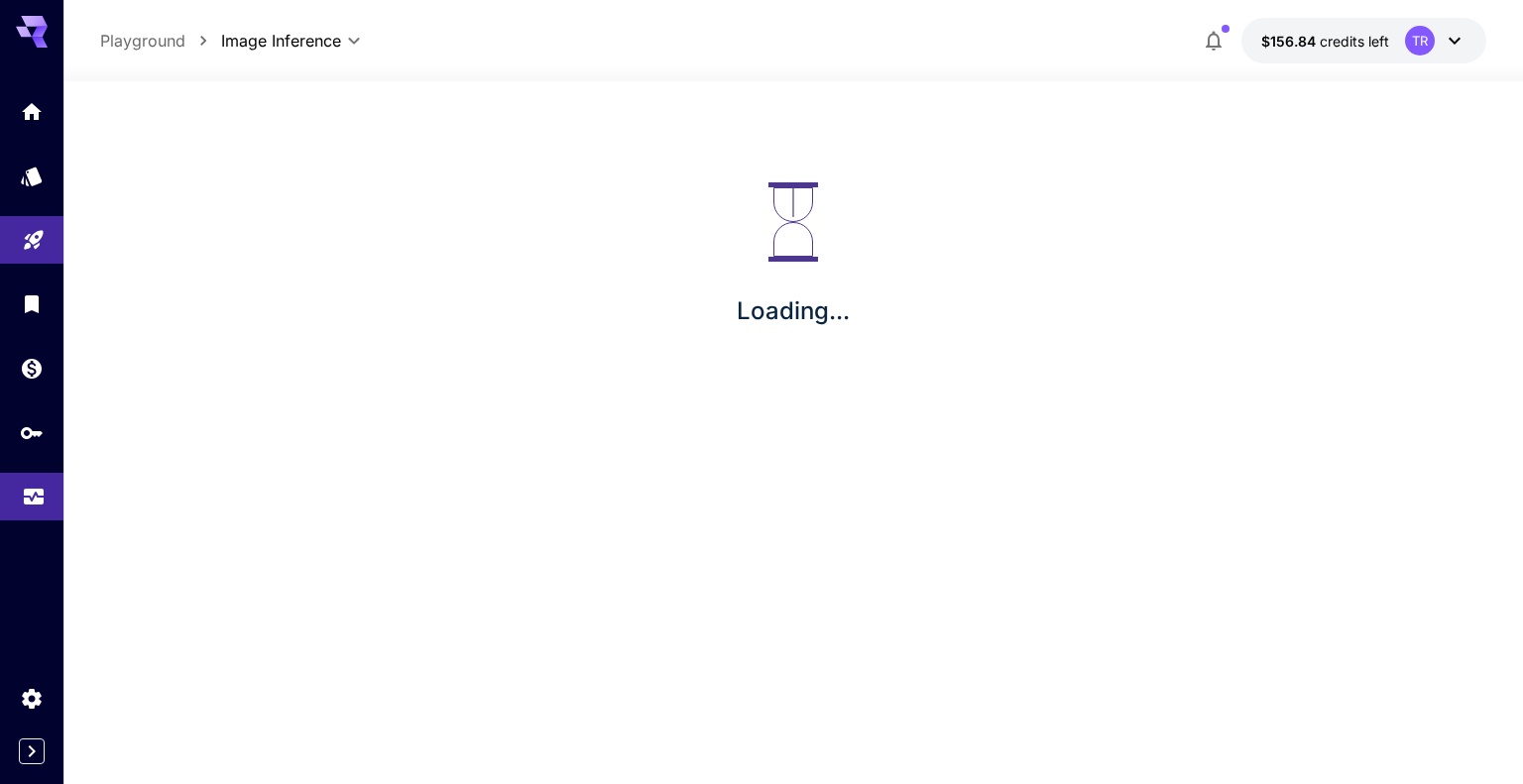 click 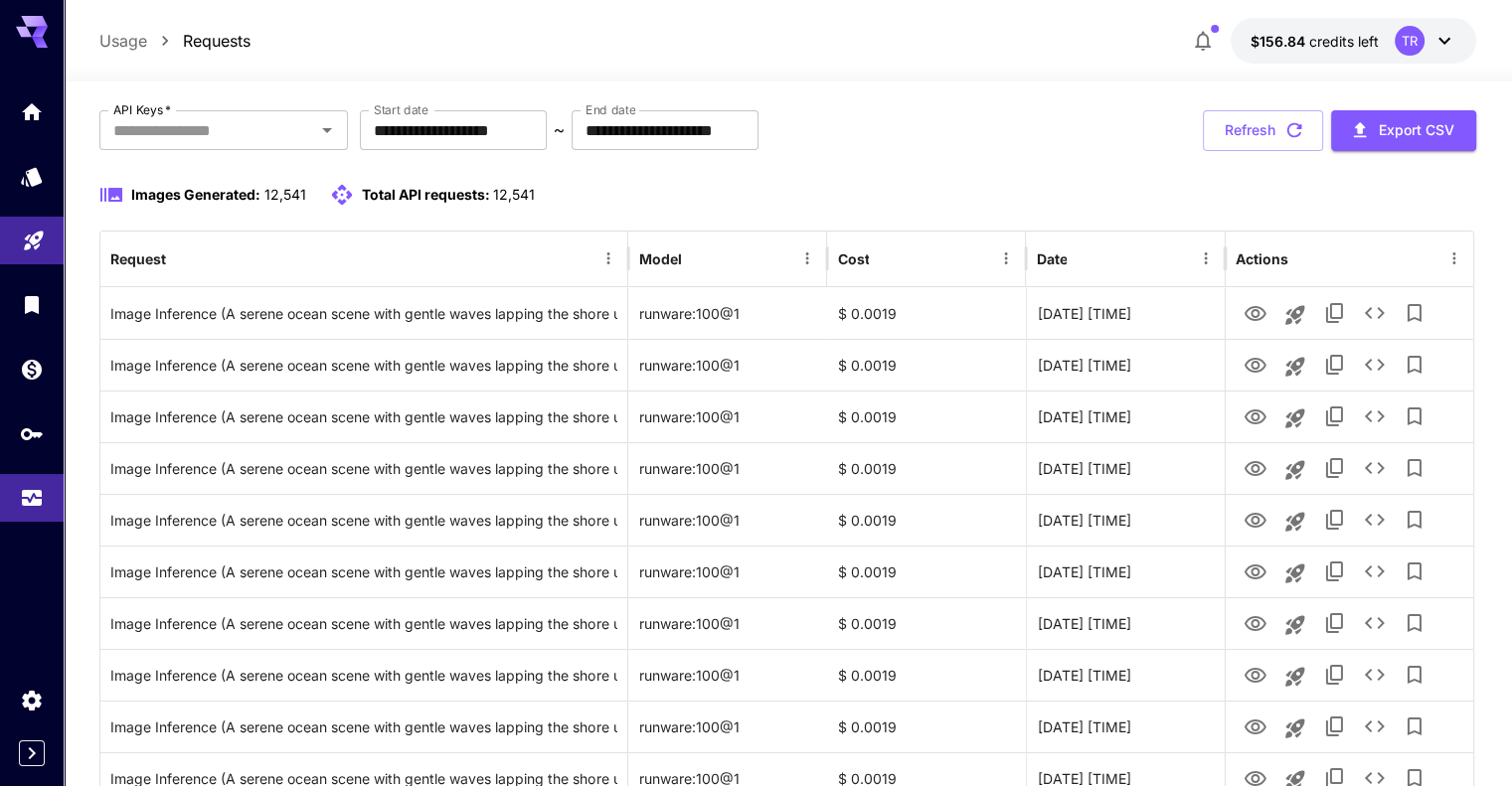 scroll, scrollTop: 99, scrollLeft: 0, axis: vertical 